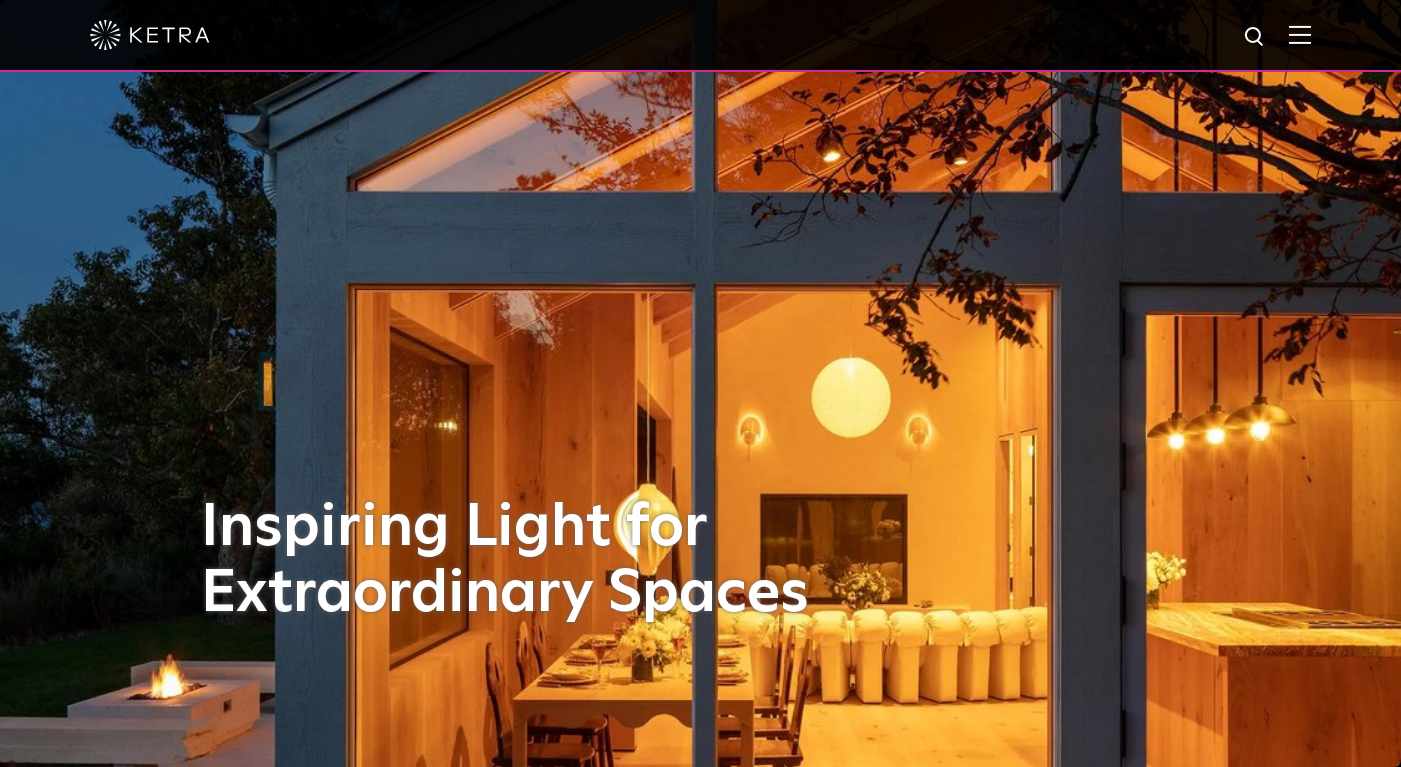 scroll, scrollTop: 0, scrollLeft: 0, axis: both 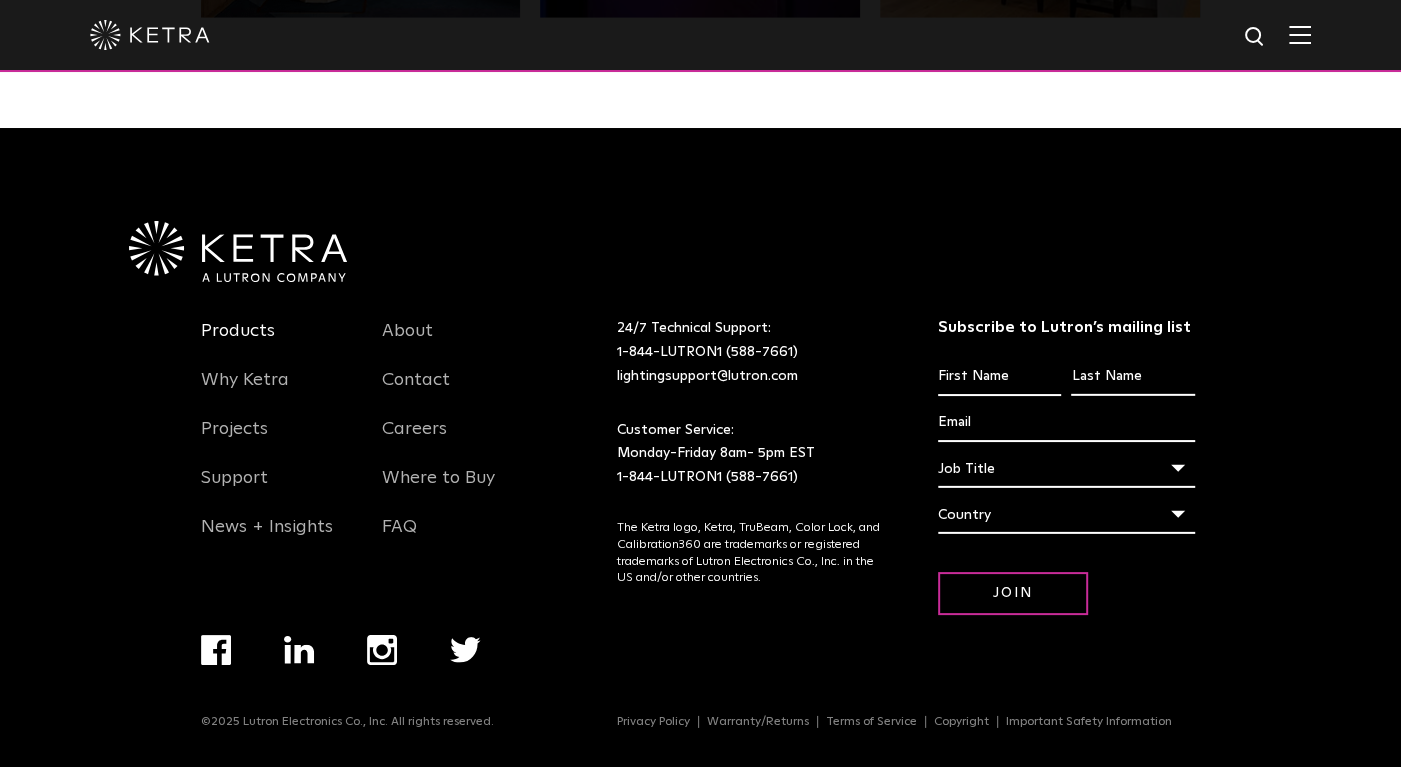 click on "Products" at bounding box center (238, 343) 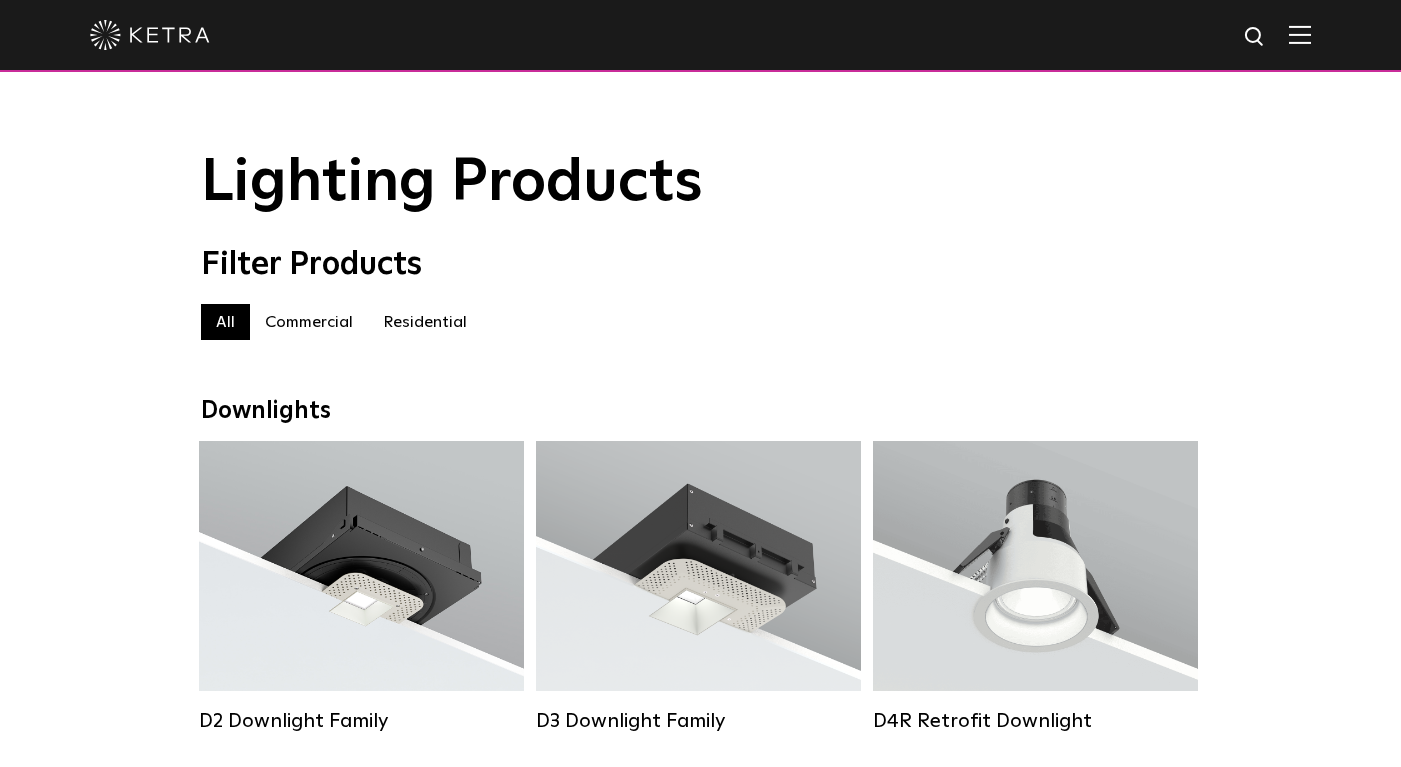scroll, scrollTop: 0, scrollLeft: 0, axis: both 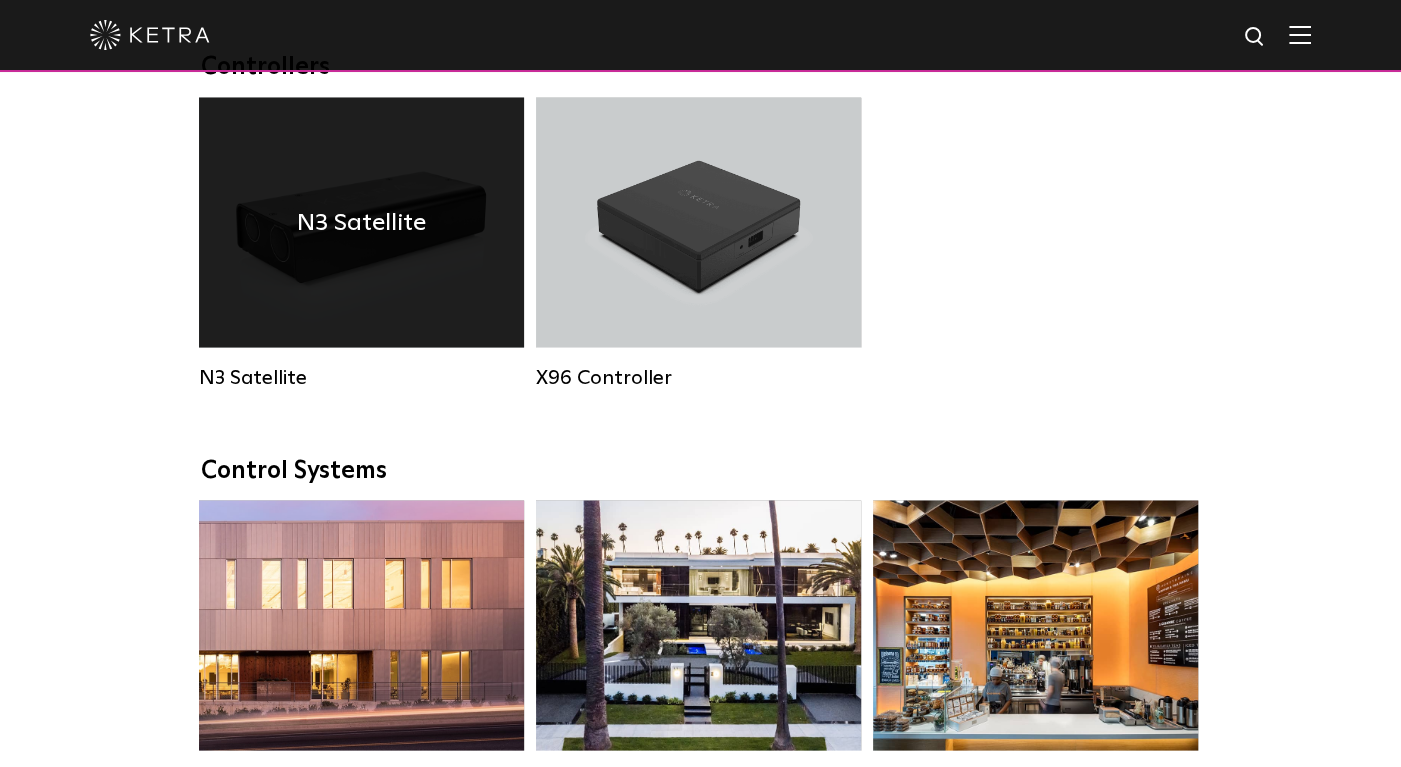 click on "N3 Satellite" at bounding box center (361, 377) 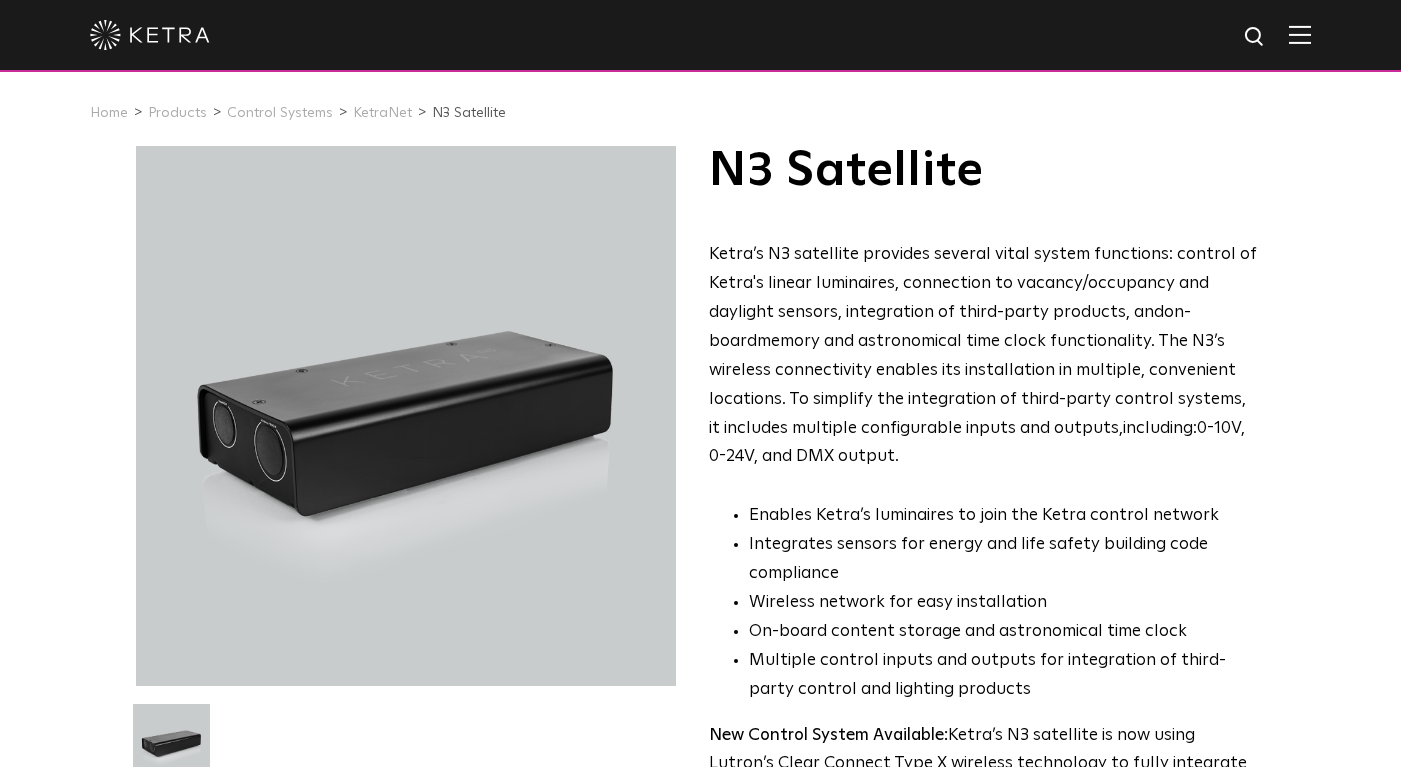 scroll, scrollTop: 0, scrollLeft: 0, axis: both 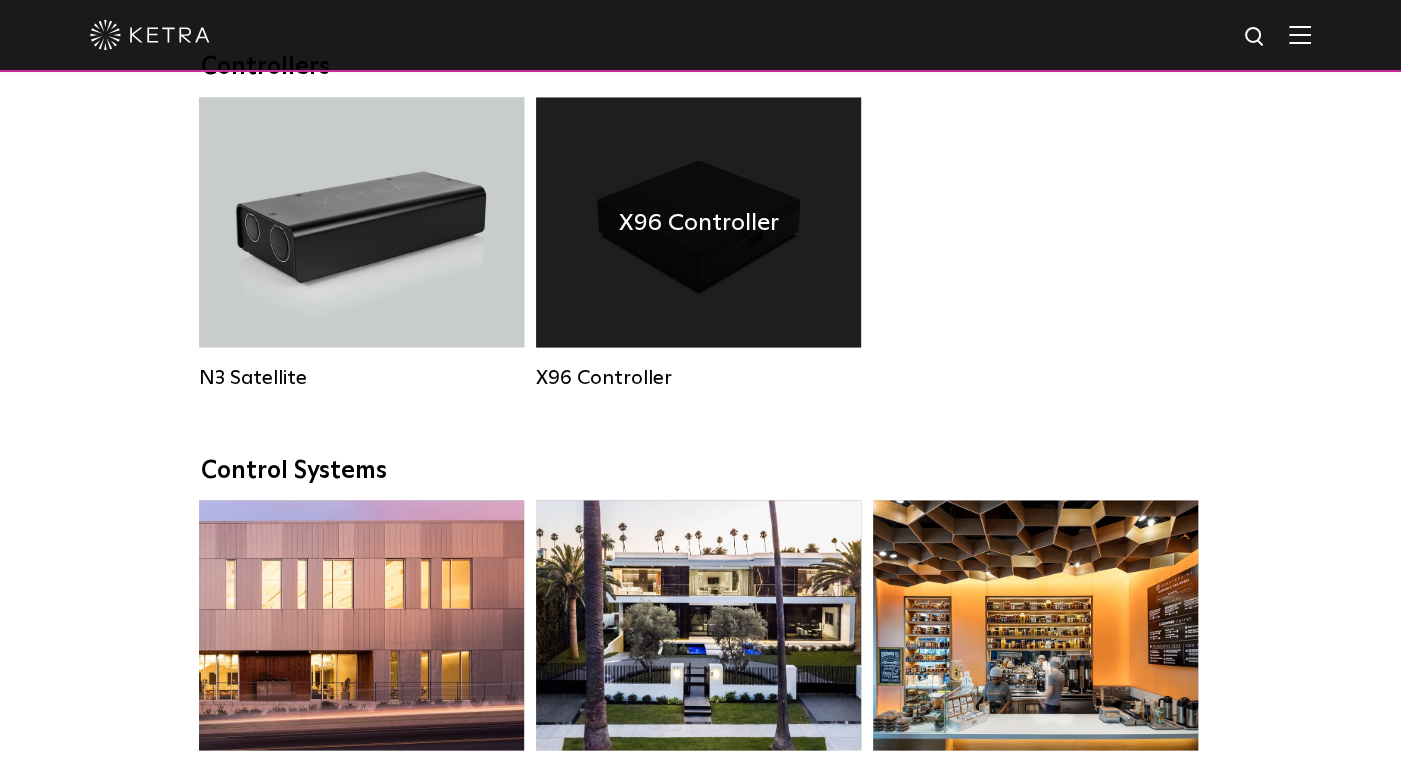 click on "X96 Controller" at bounding box center (698, 377) 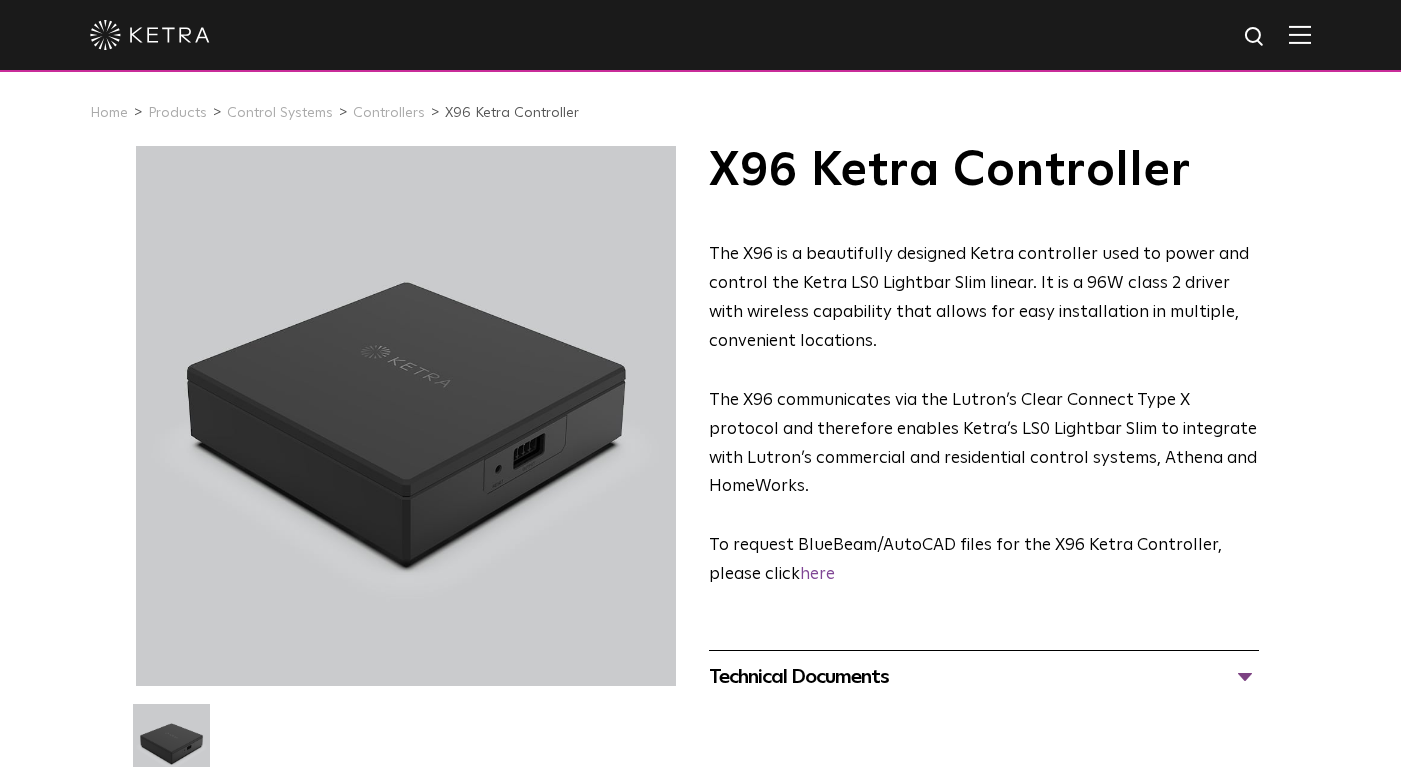 scroll, scrollTop: 0, scrollLeft: 0, axis: both 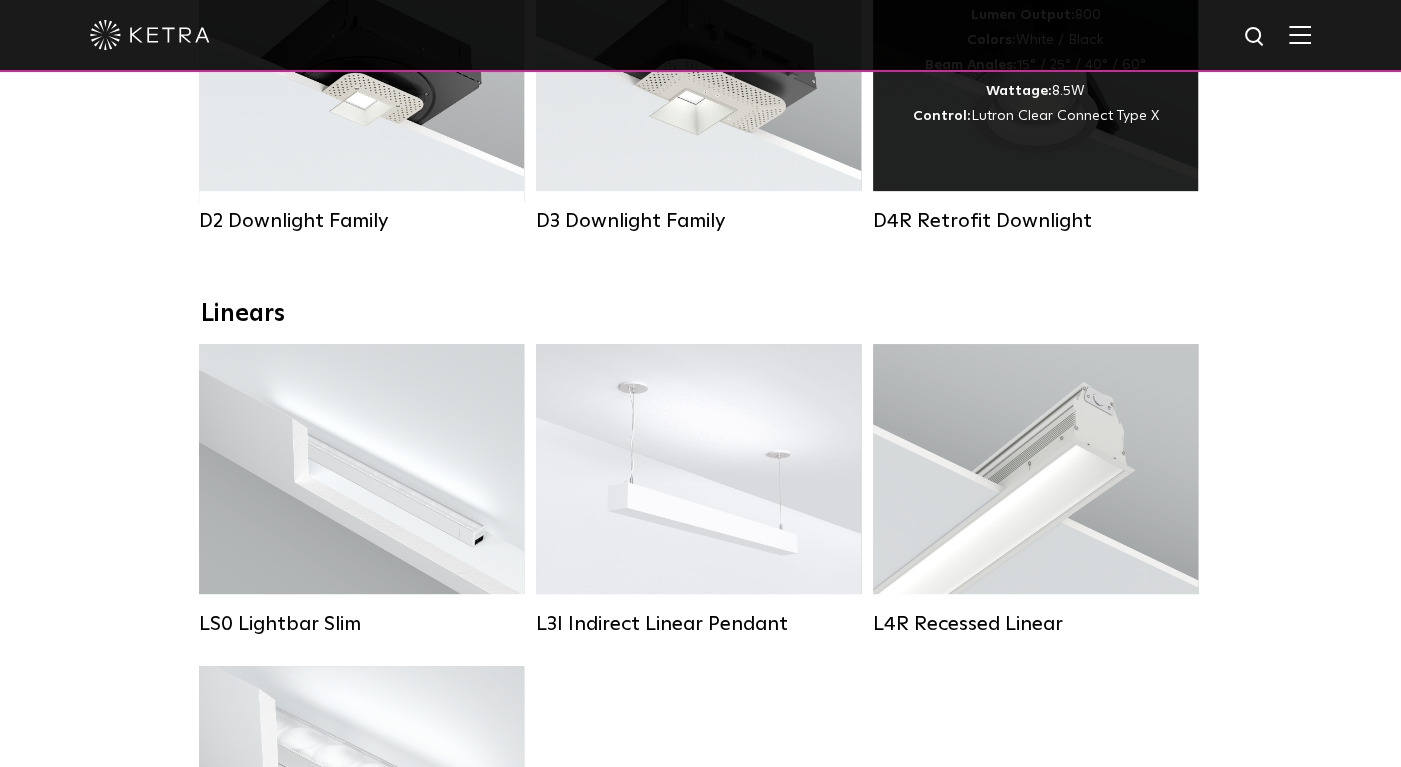 click on "Wattage:" at bounding box center (1019, 91) 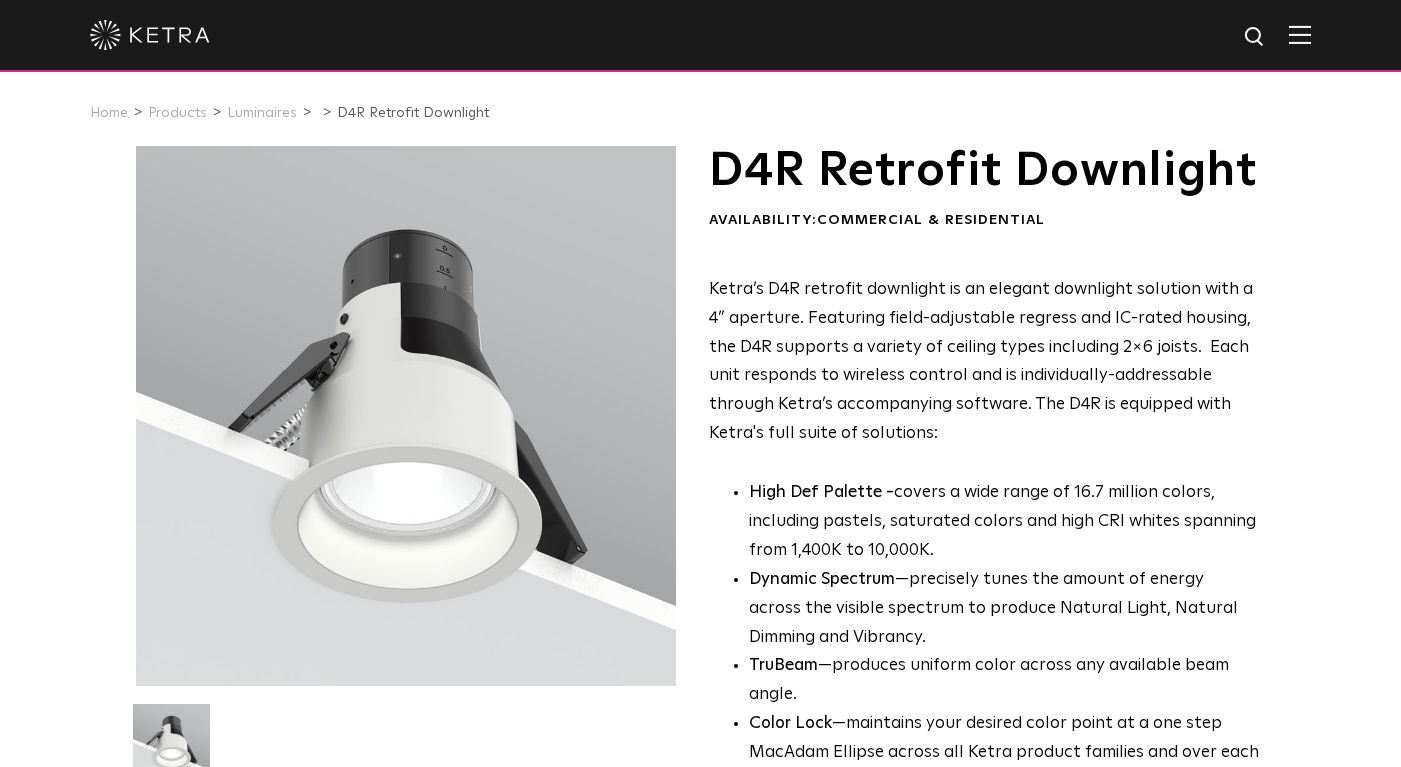 scroll, scrollTop: 0, scrollLeft: 0, axis: both 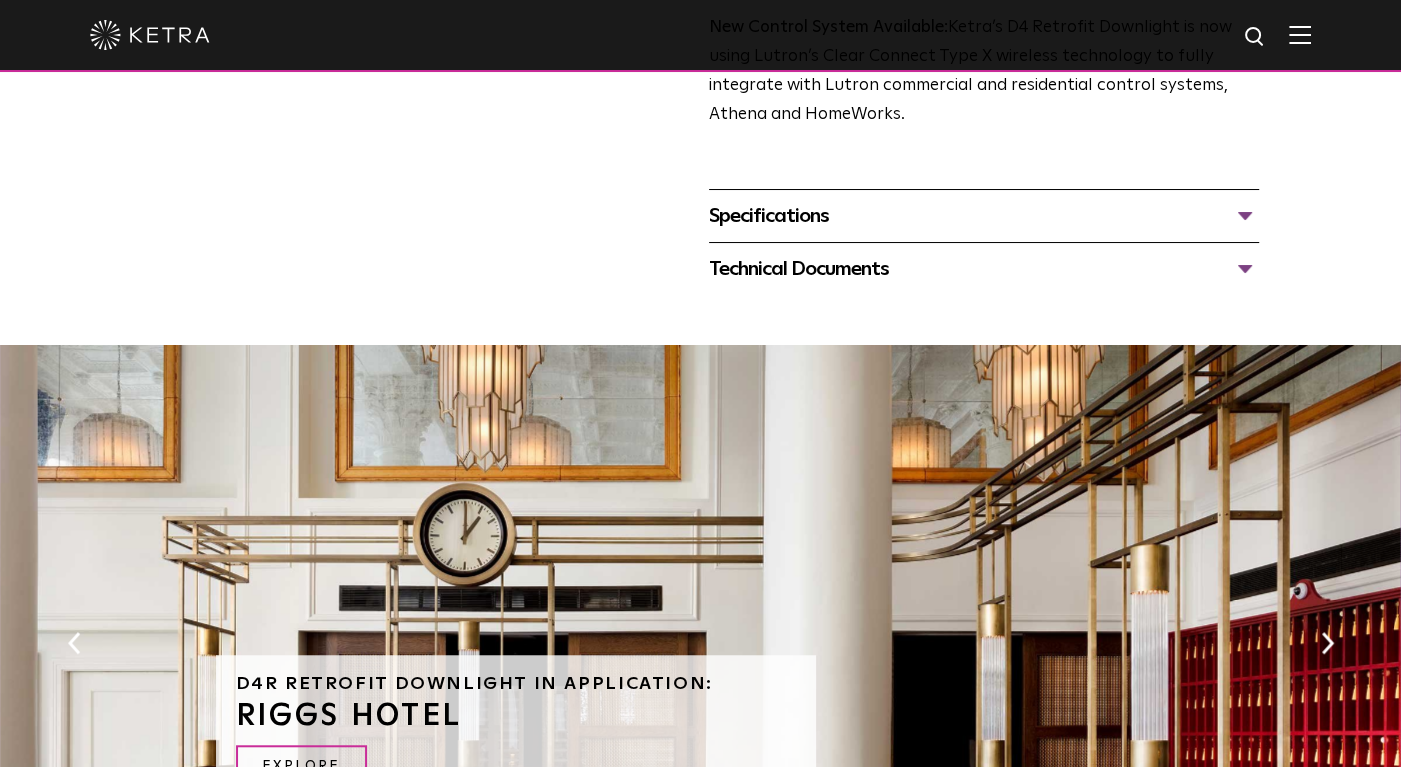 click on "Technical Documents" at bounding box center [984, 269] 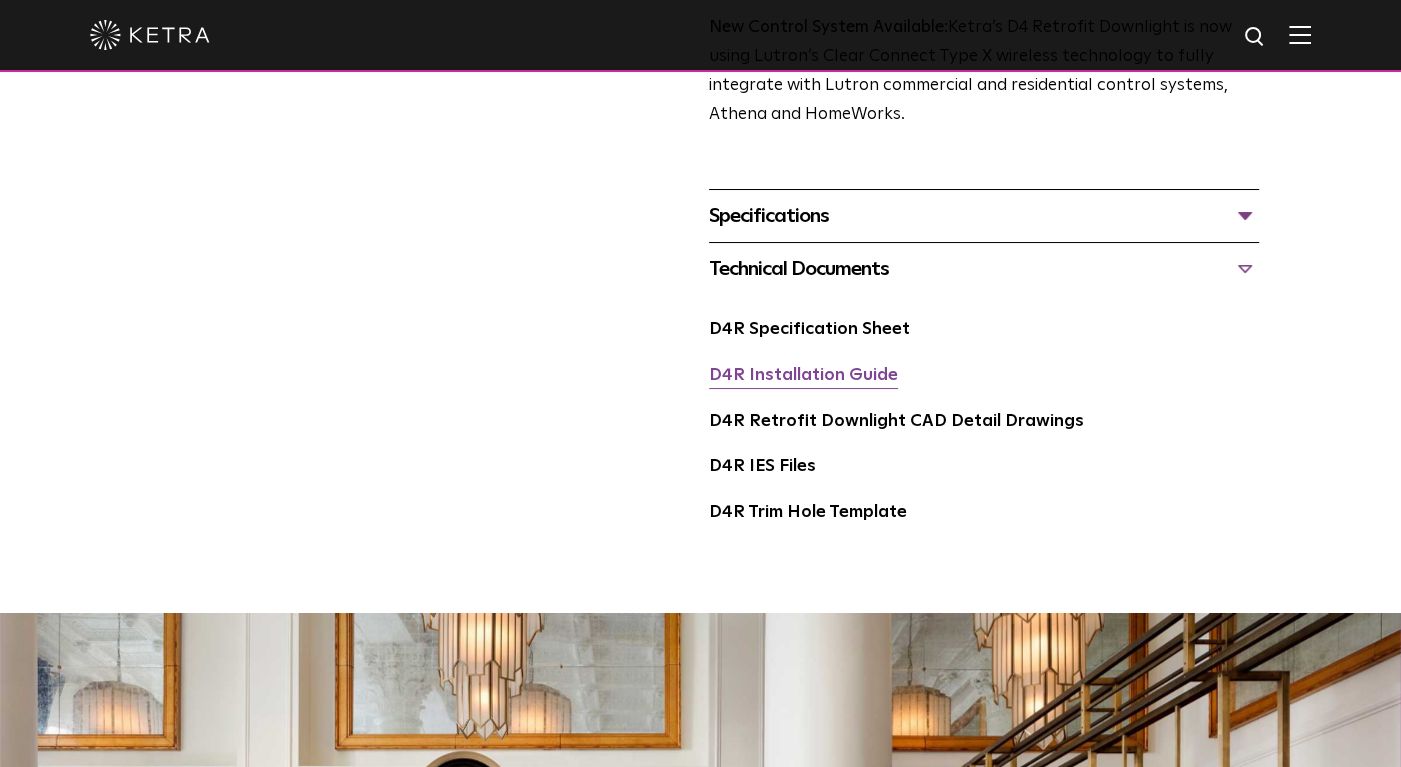 click on "D4R Installation Guide" at bounding box center (803, 375) 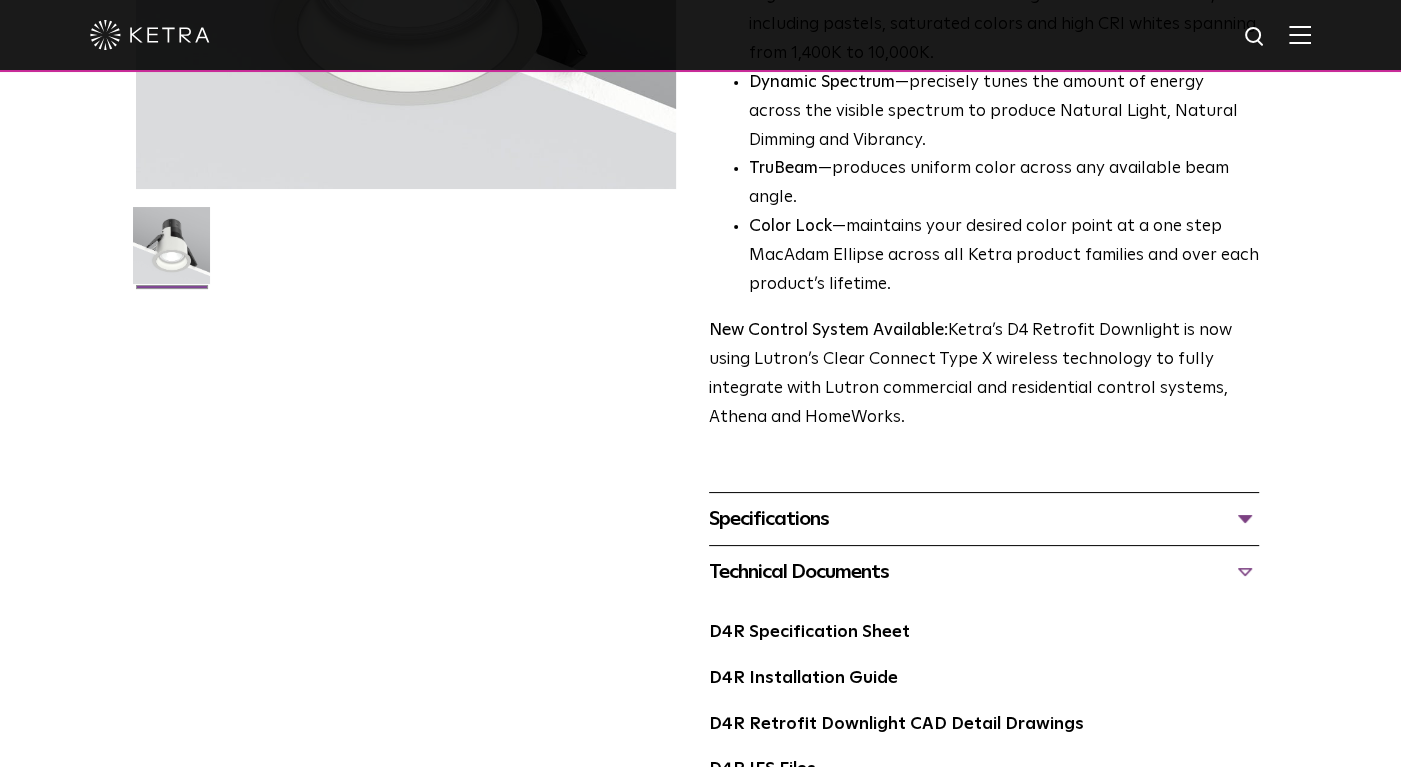 scroll, scrollTop: 500, scrollLeft: 0, axis: vertical 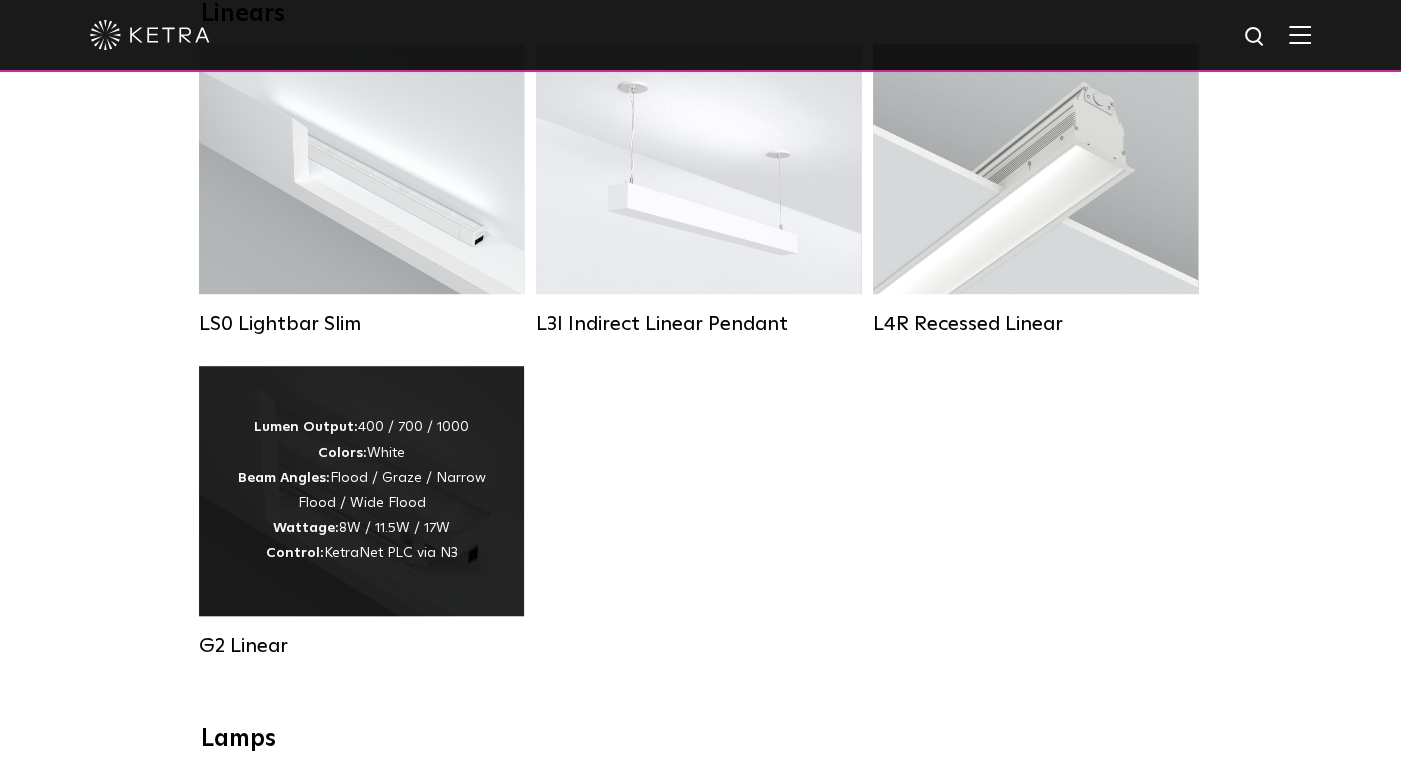 click on "Beam Angles:" at bounding box center (284, 478) 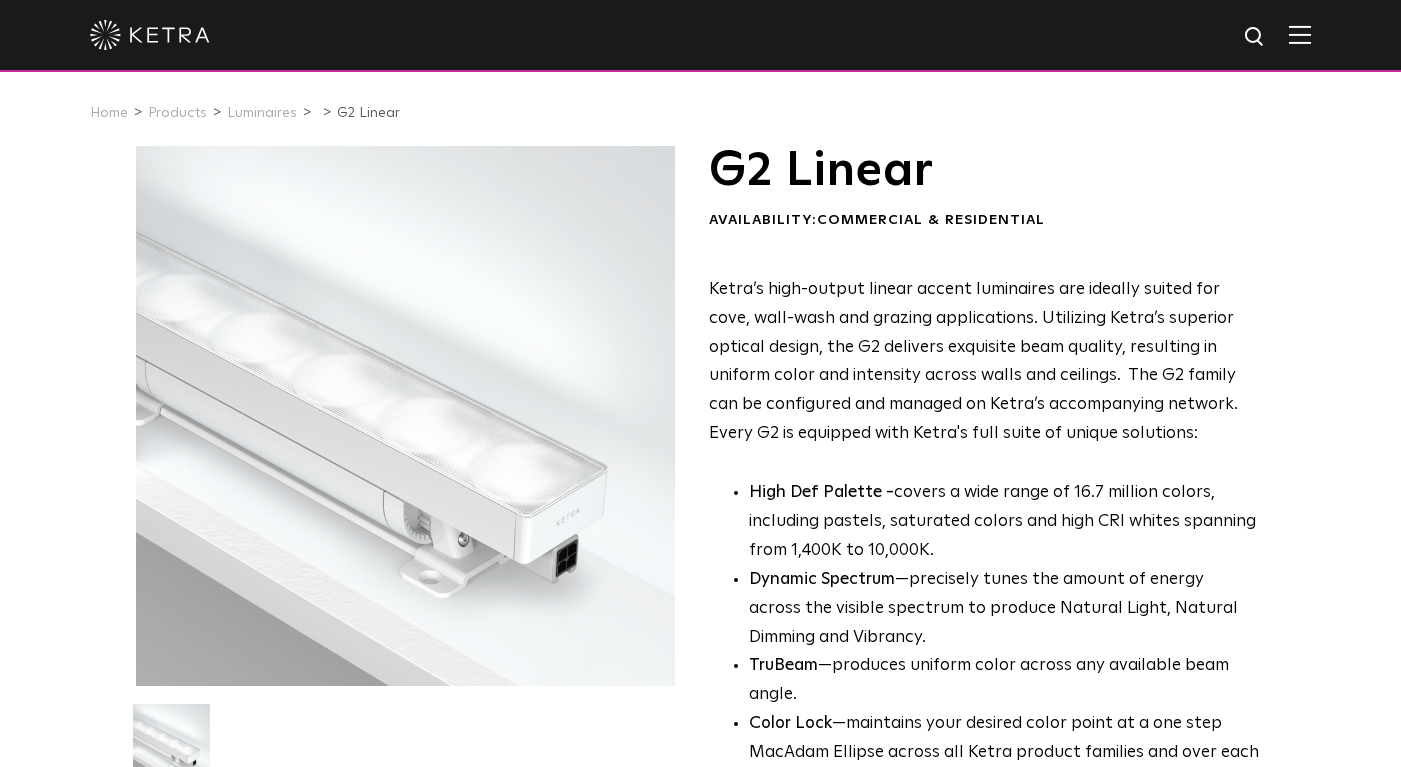 scroll, scrollTop: 0, scrollLeft: 0, axis: both 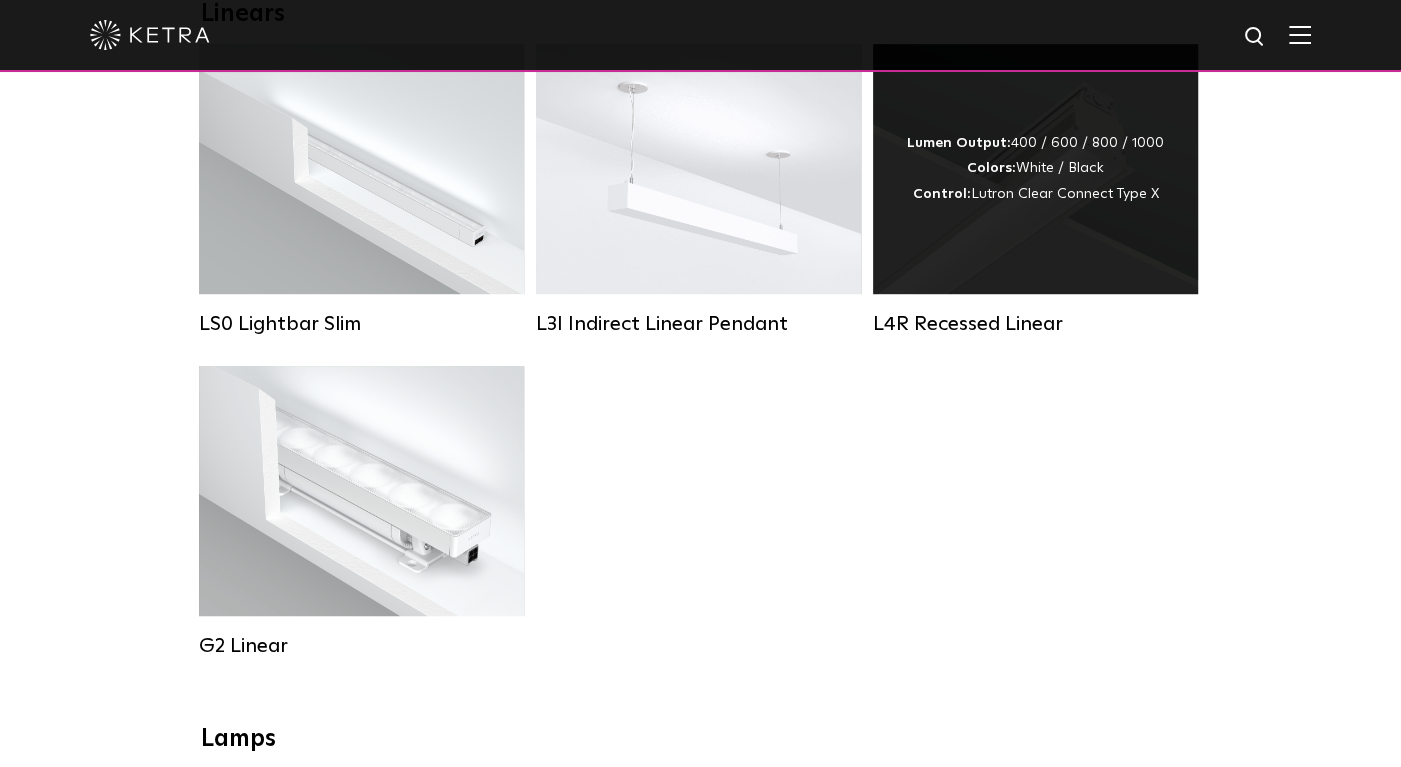 click on "Lumen Output:  400 / 600 / 800 / 1000 Colors:  White / Black Control:  Lutron Clear Connect Type X" at bounding box center [1035, 169] 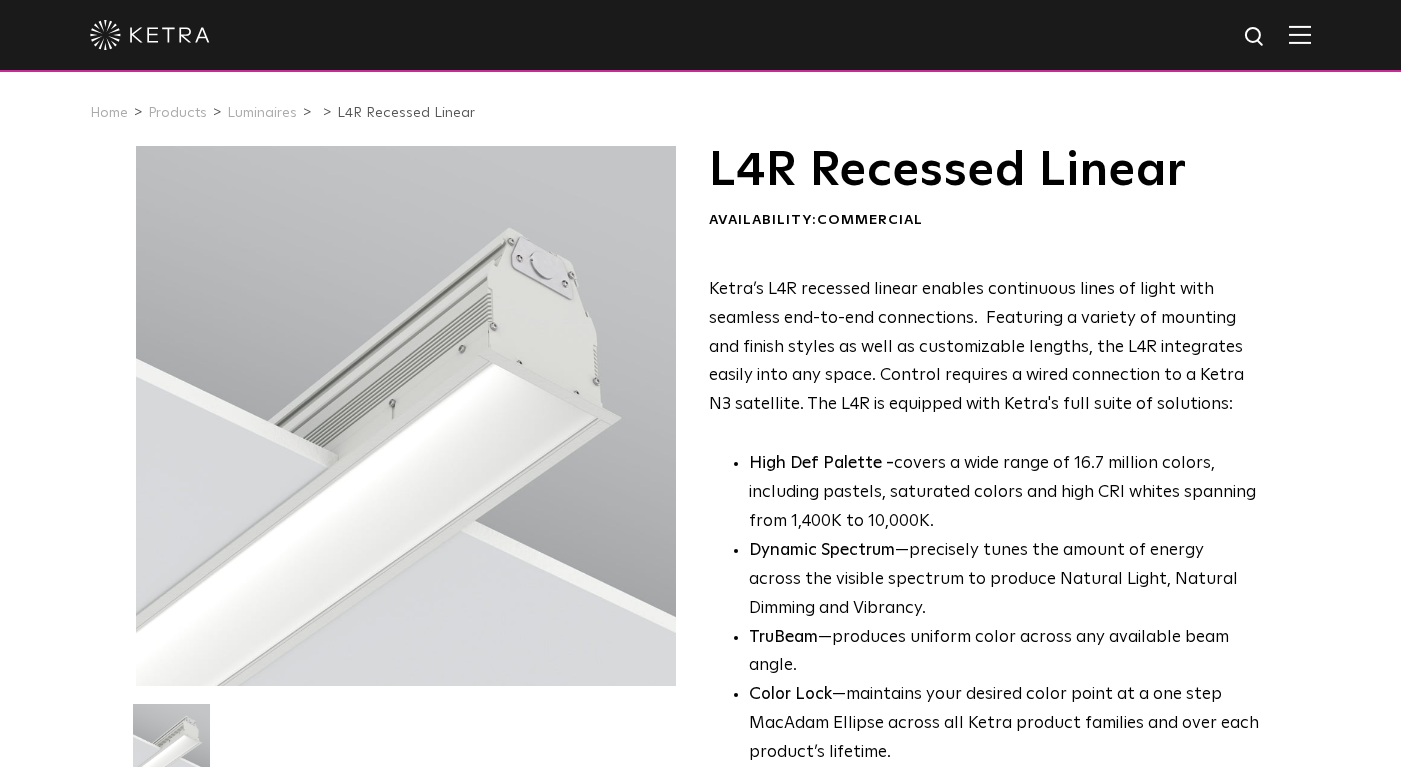 scroll, scrollTop: 0, scrollLeft: 0, axis: both 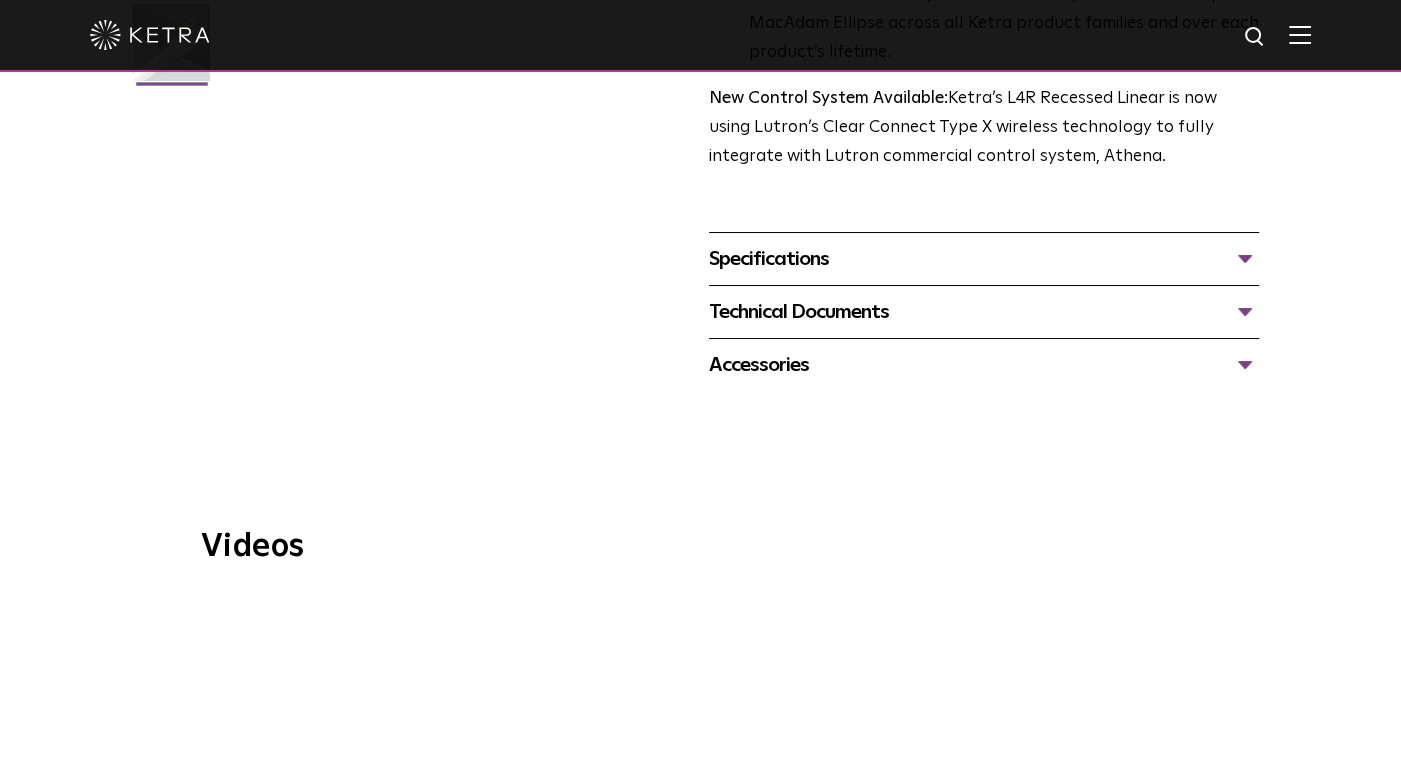 click on "Technical Documents" at bounding box center (984, 312) 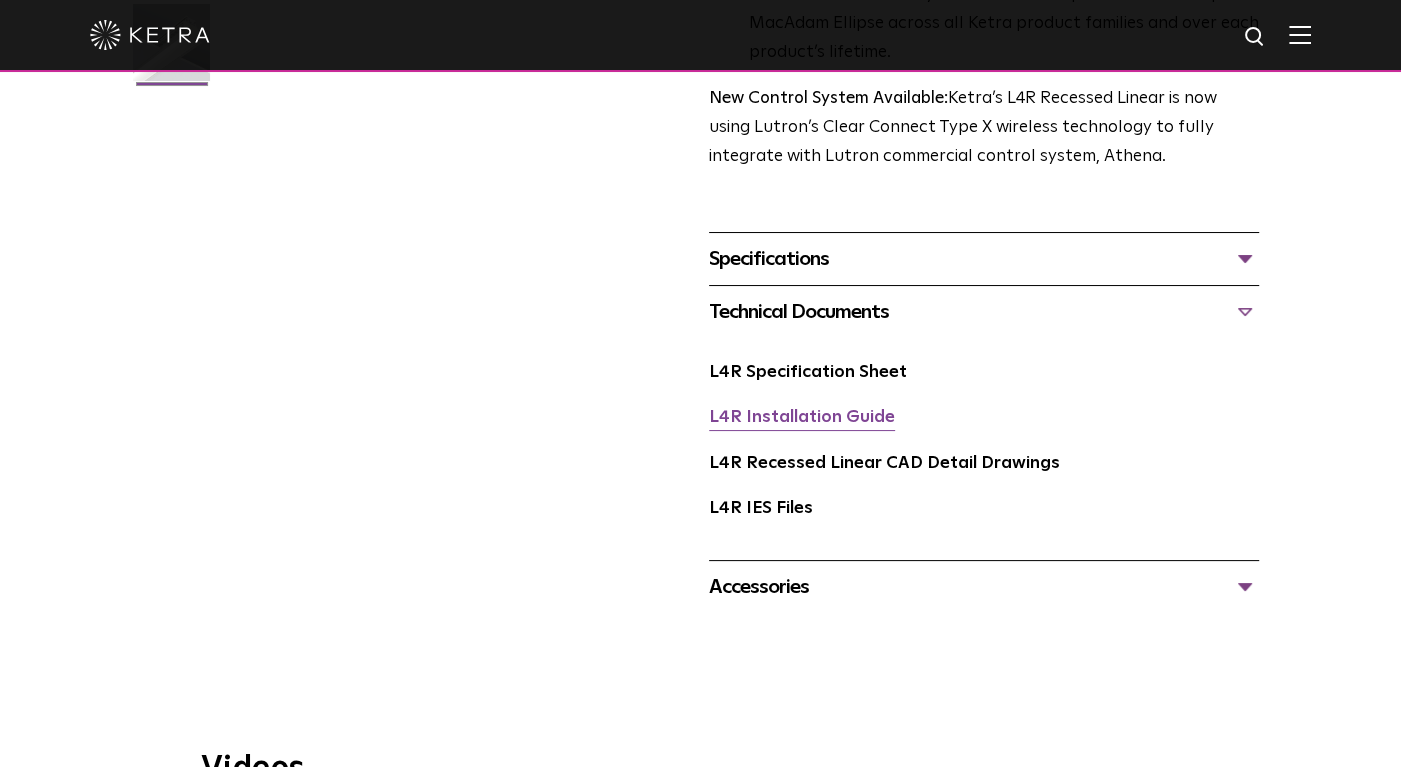 click on "L4R Installation Guide" at bounding box center [802, 417] 